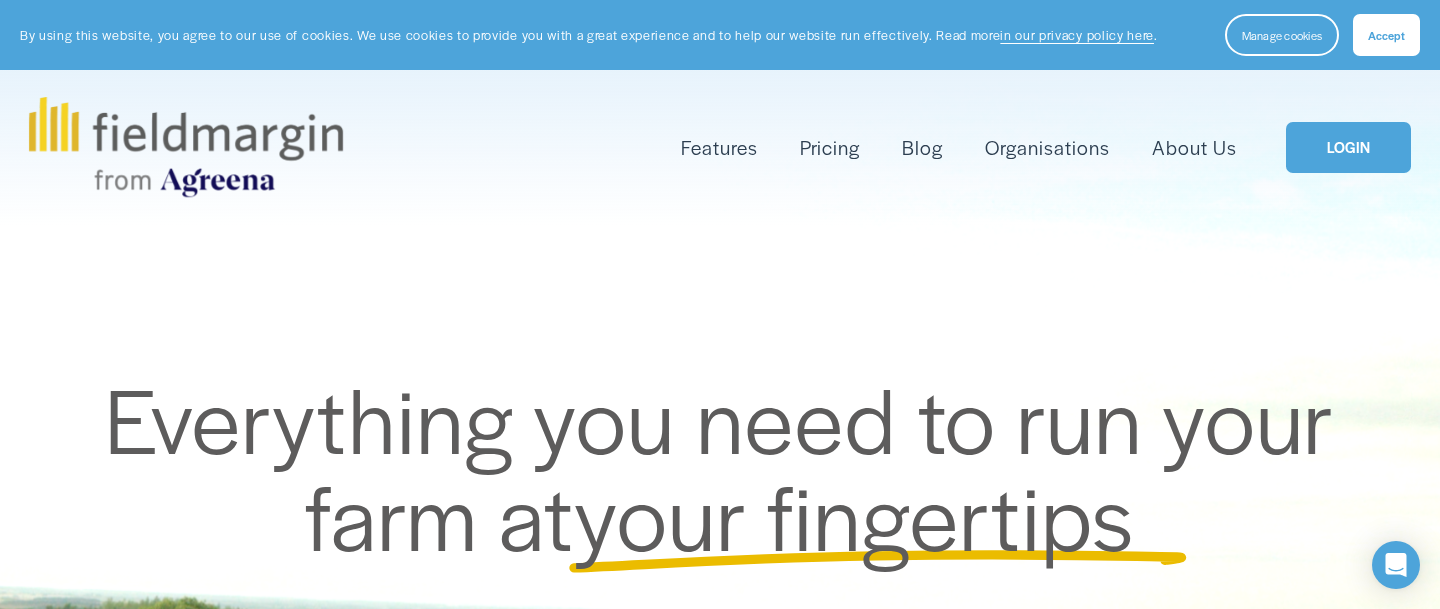 scroll, scrollTop: 0, scrollLeft: 0, axis: both 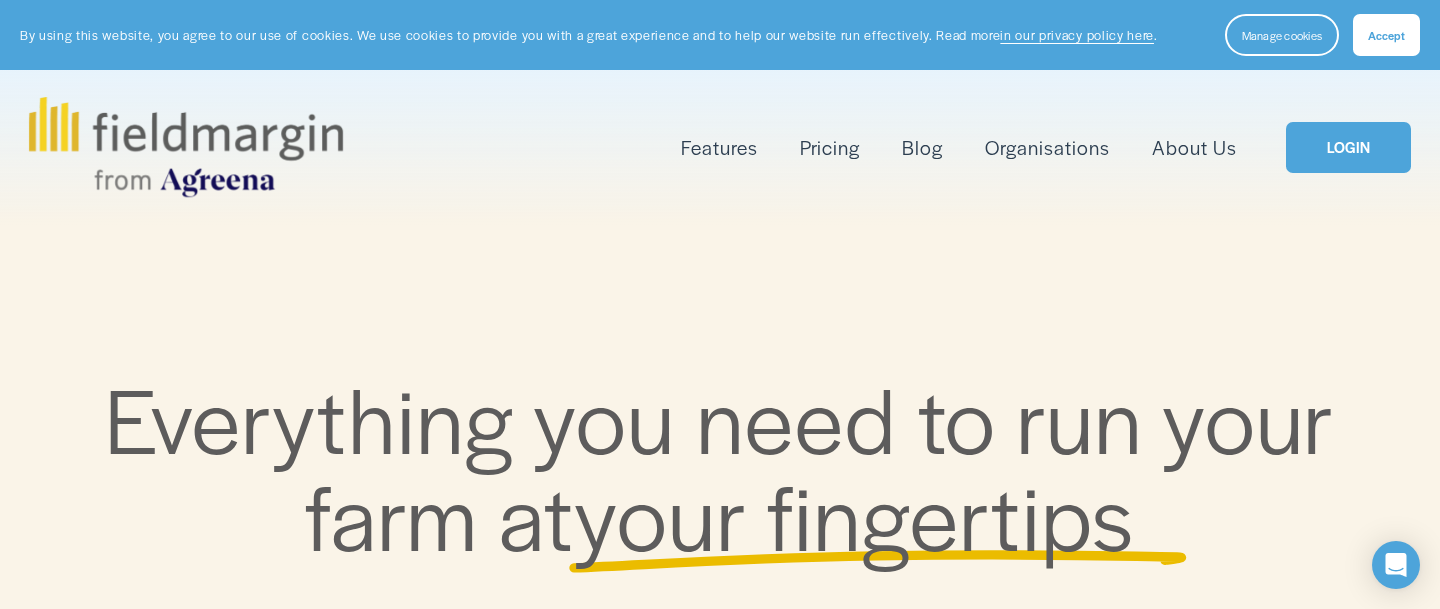 click on "LOGIN" at bounding box center (1348, 147) 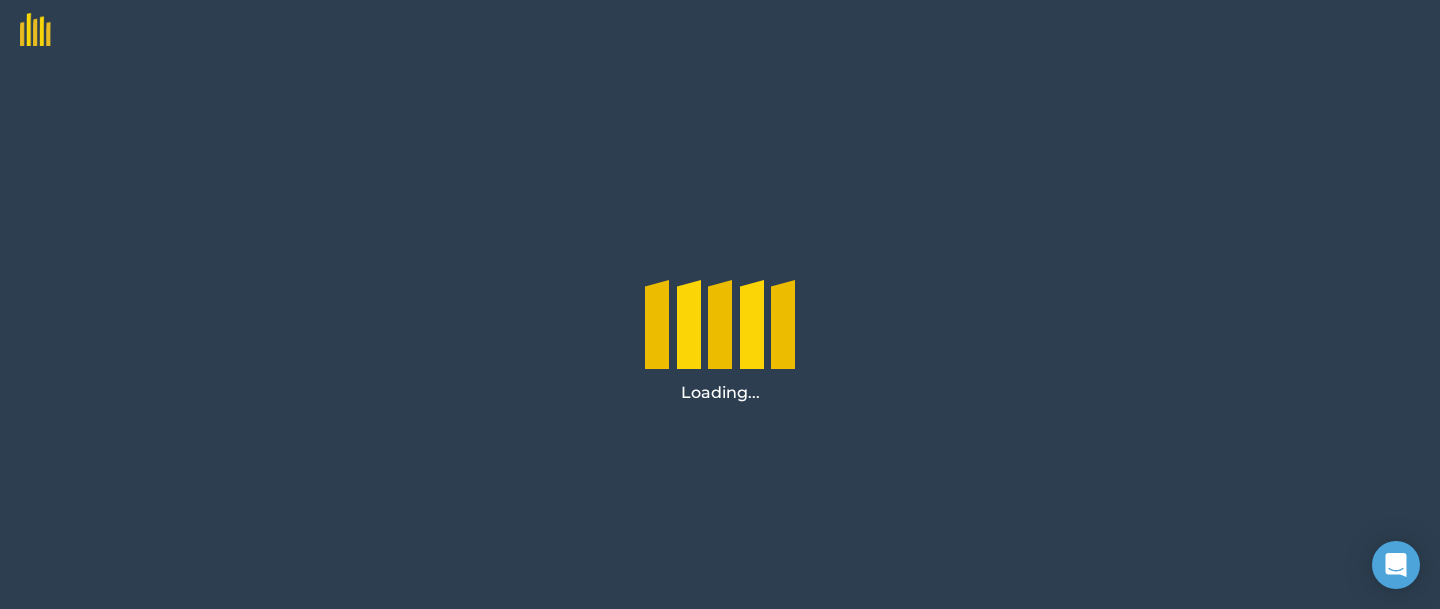 scroll, scrollTop: 0, scrollLeft: 0, axis: both 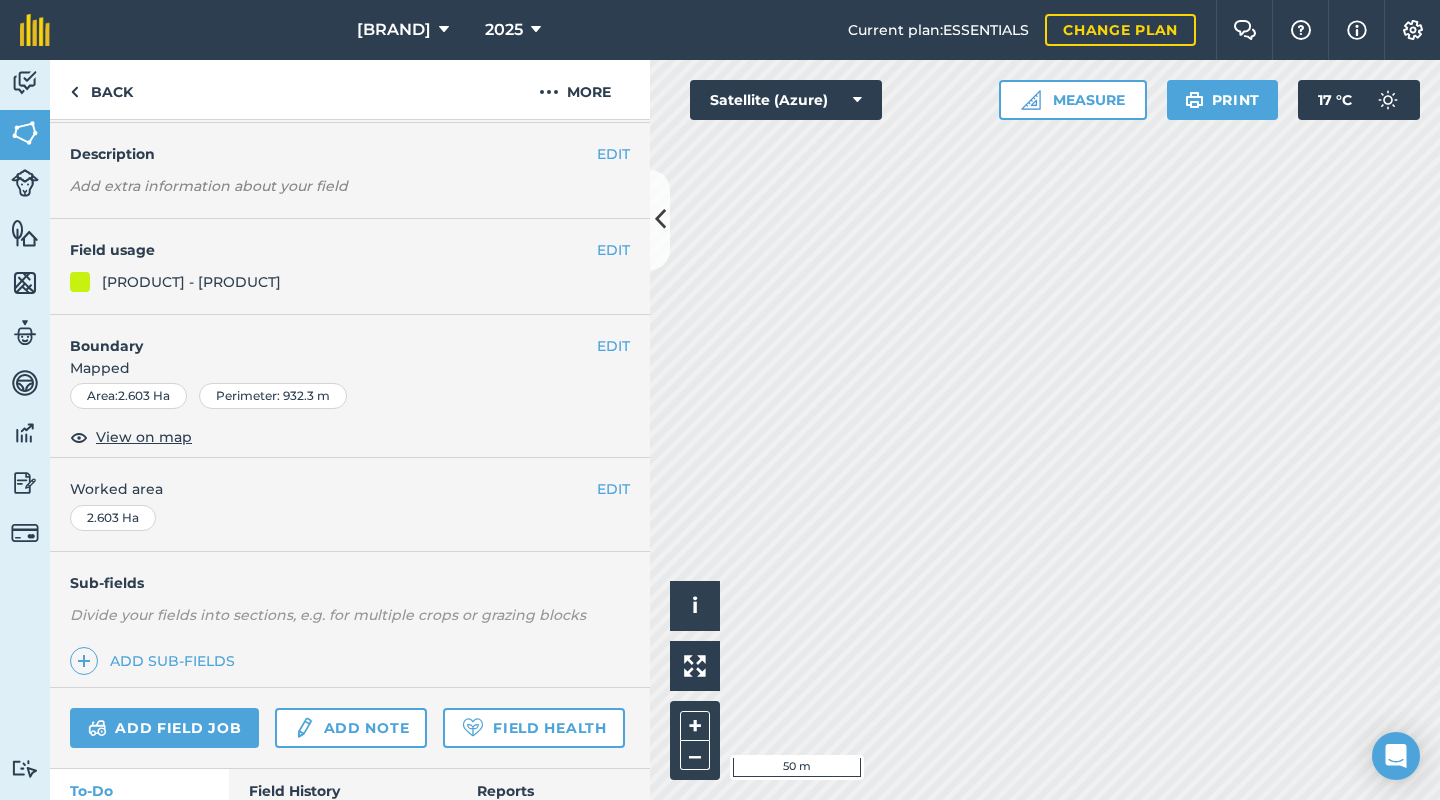 click on "EDIT" at bounding box center [613, 346] 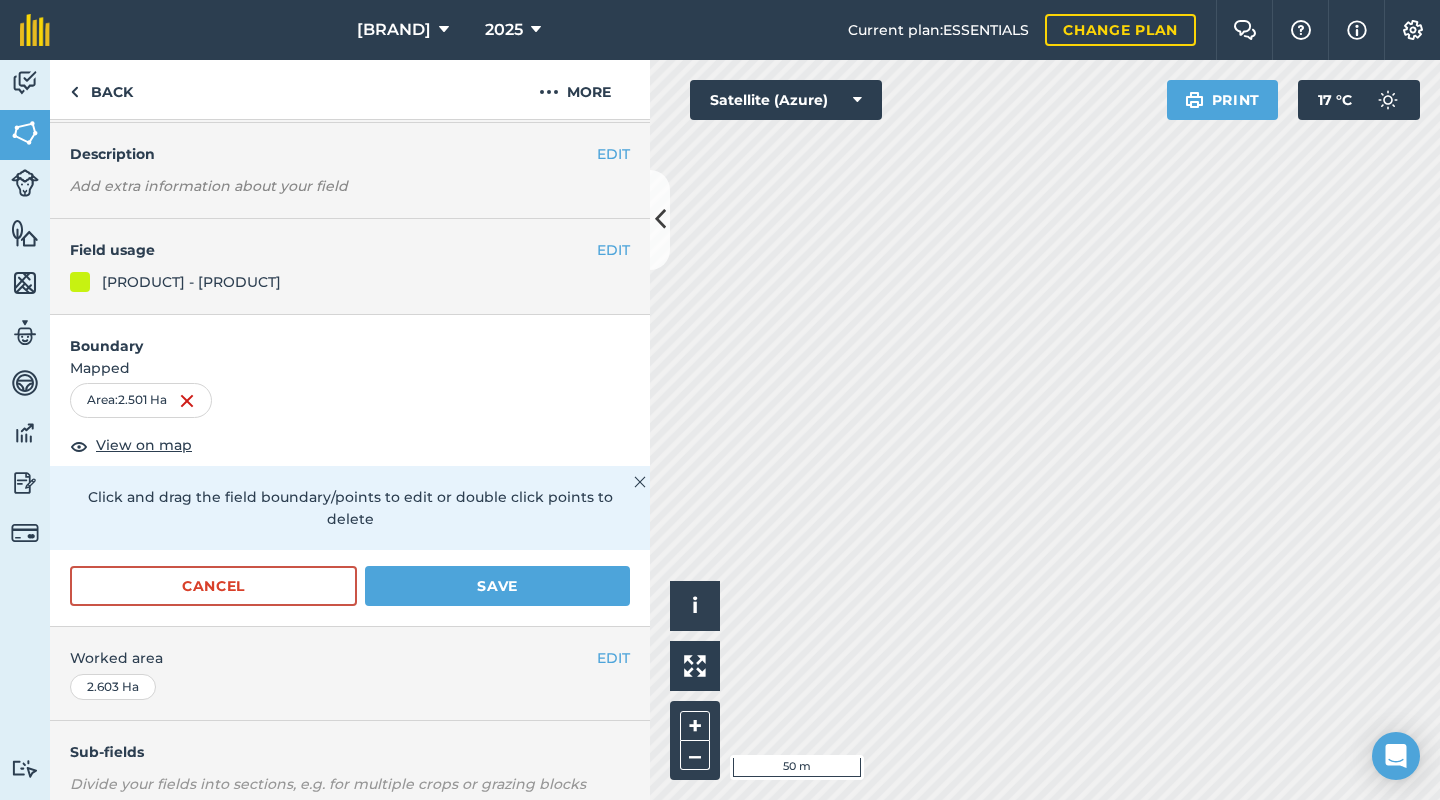 click on "Save" at bounding box center (497, 586) 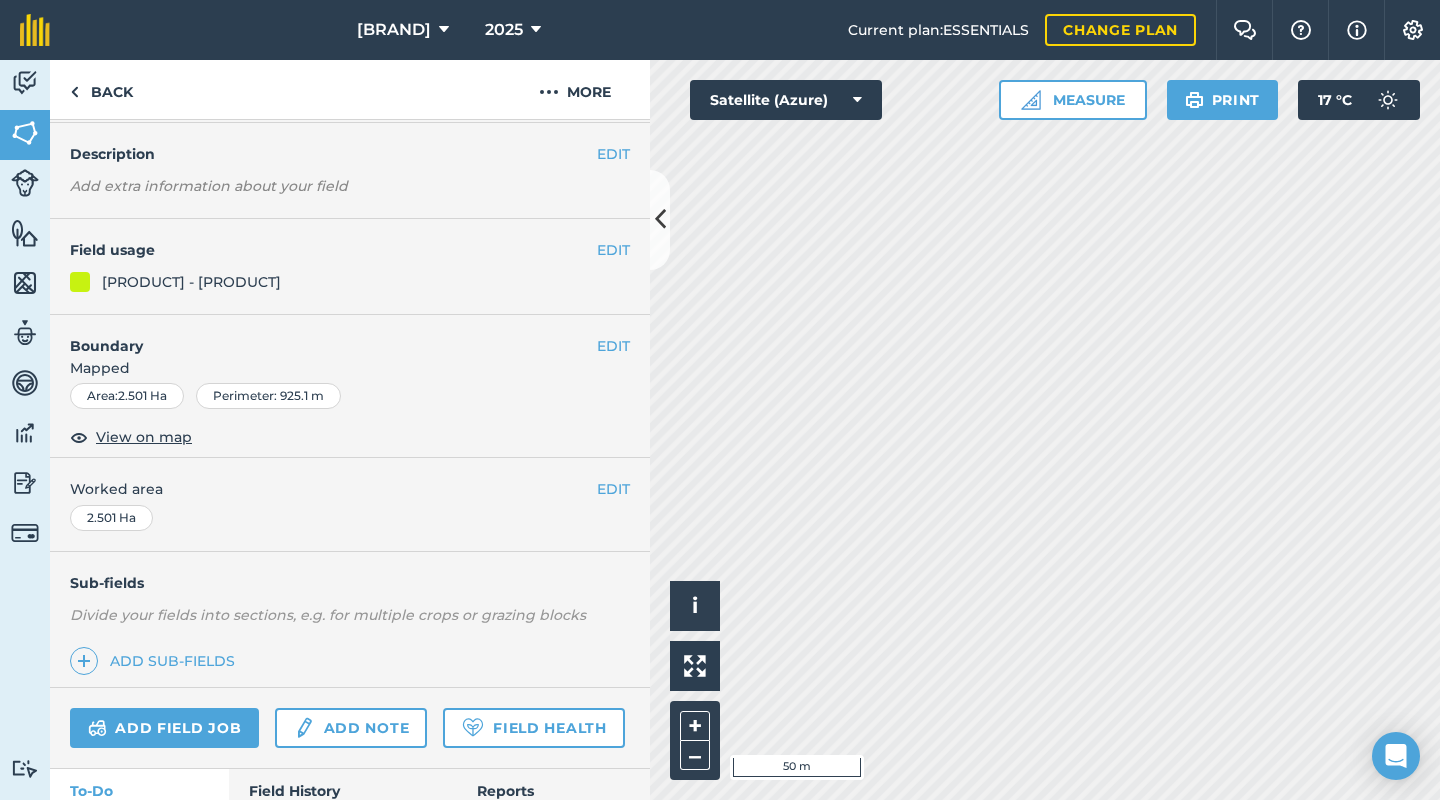 click on "EDIT" at bounding box center [613, 346] 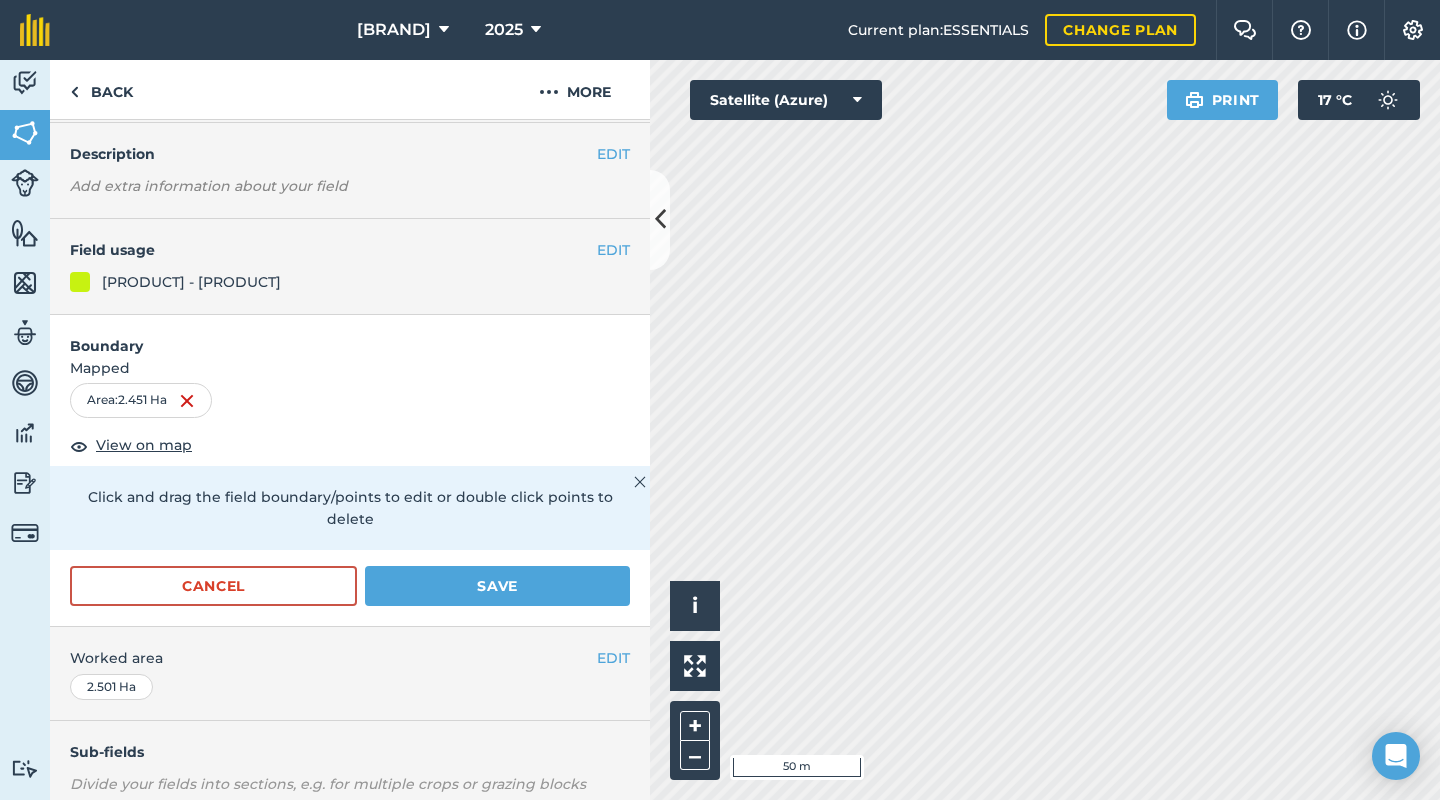 click on "Save" at bounding box center [497, 586] 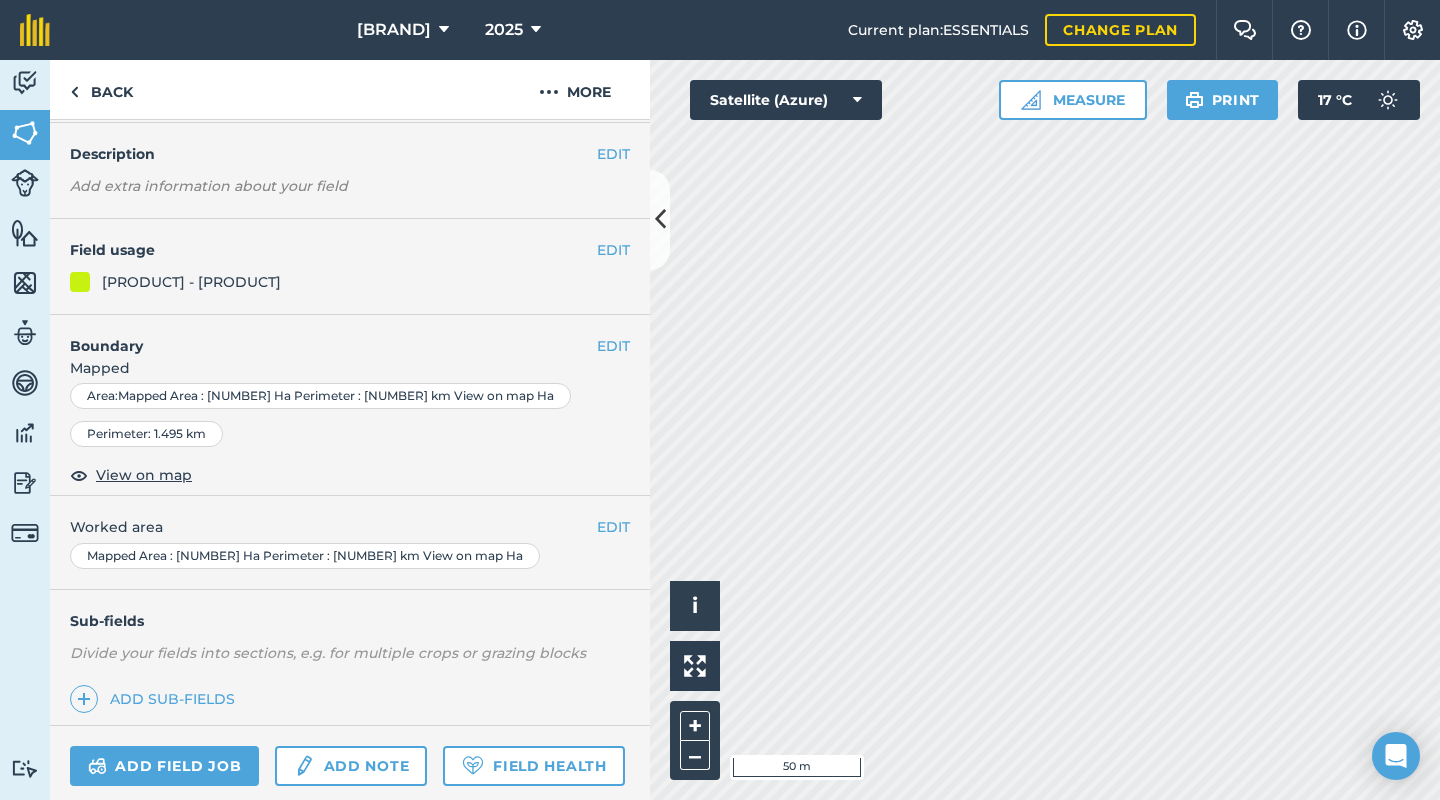 click on "Mapped Area : [NUMBER] Ha Perimeter : [NUMBER] km View on map" at bounding box center [350, 406] 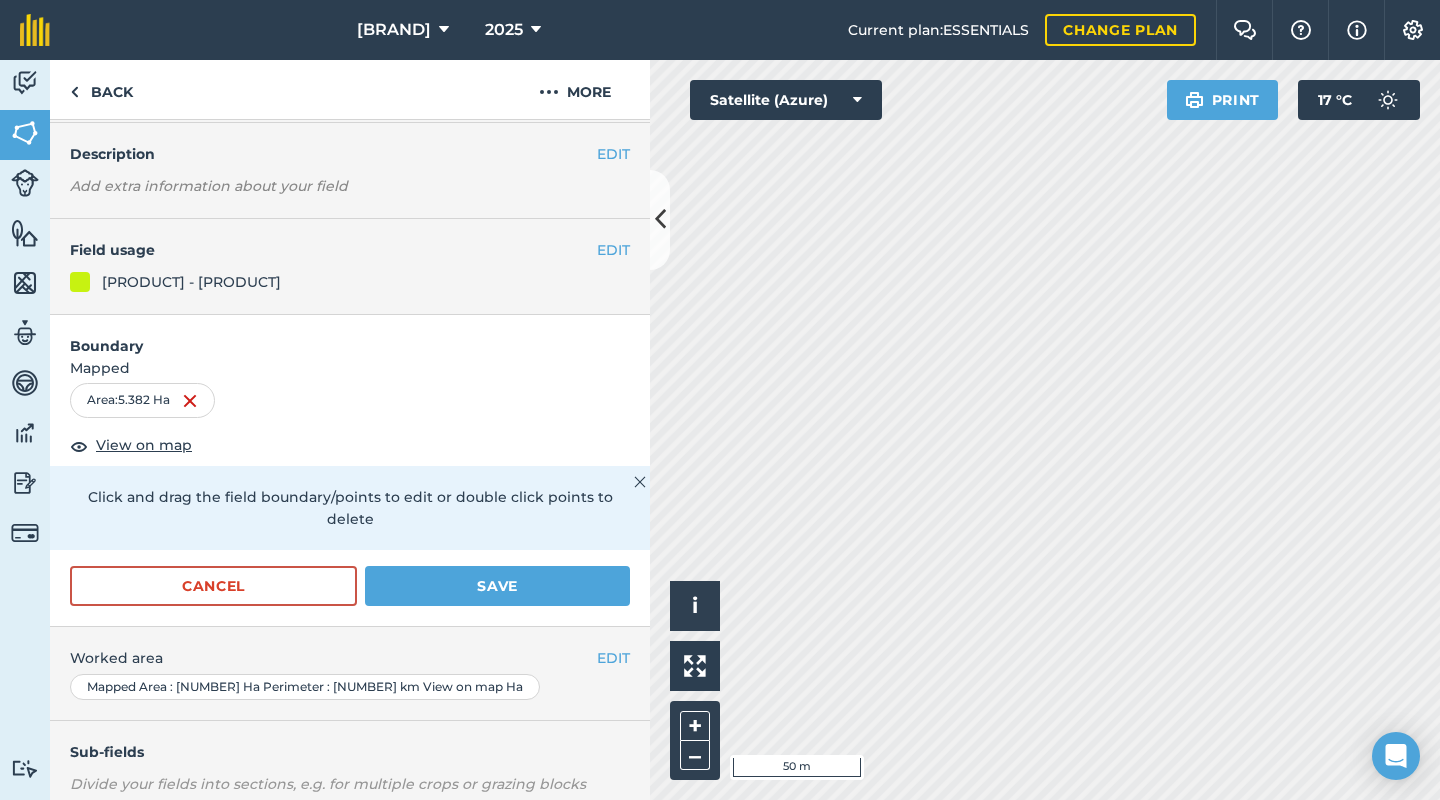 click on "Save" at bounding box center [497, 586] 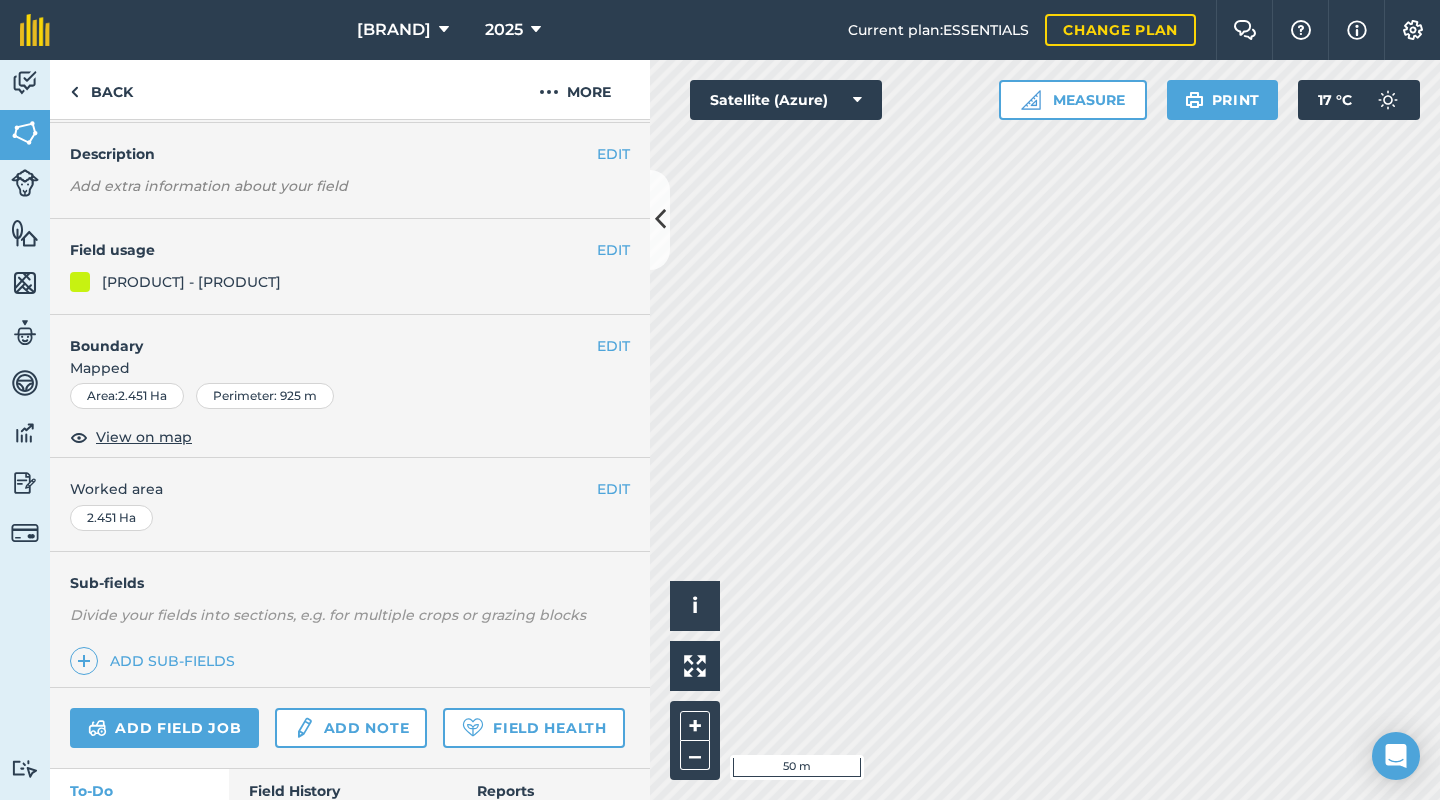 click on "EDIT" at bounding box center [613, 346] 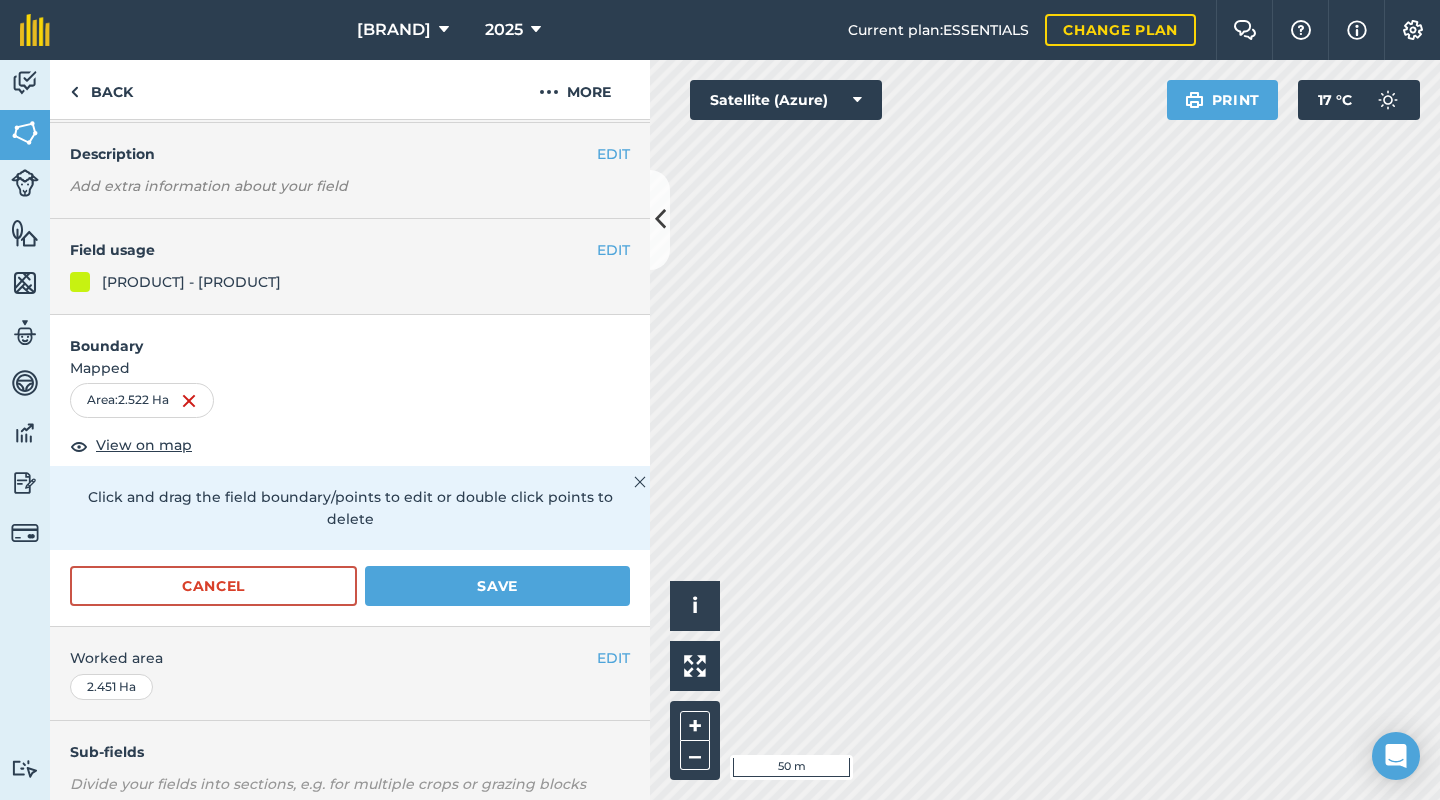 click on "Save" at bounding box center [497, 586] 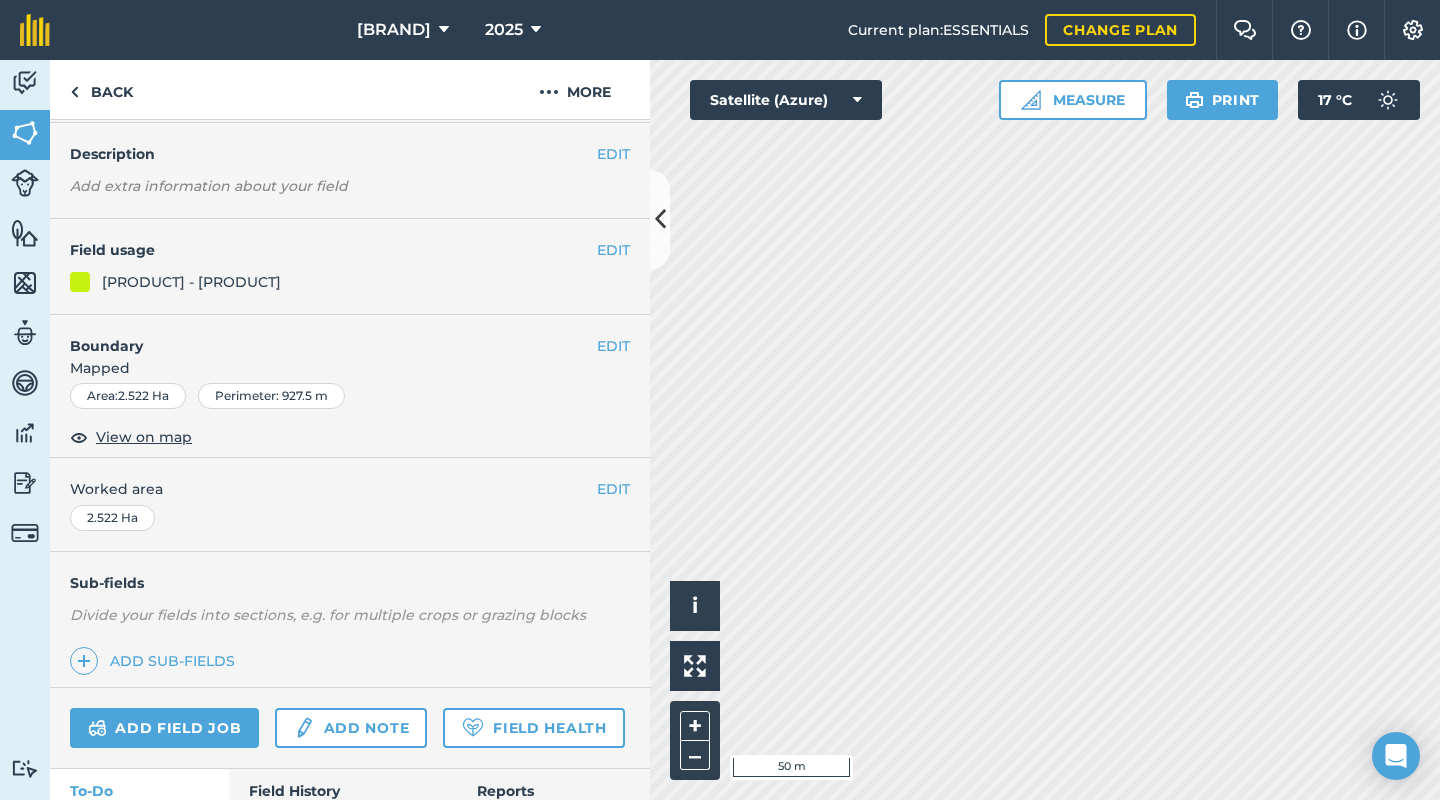 click on "EDIT" at bounding box center [613, 489] 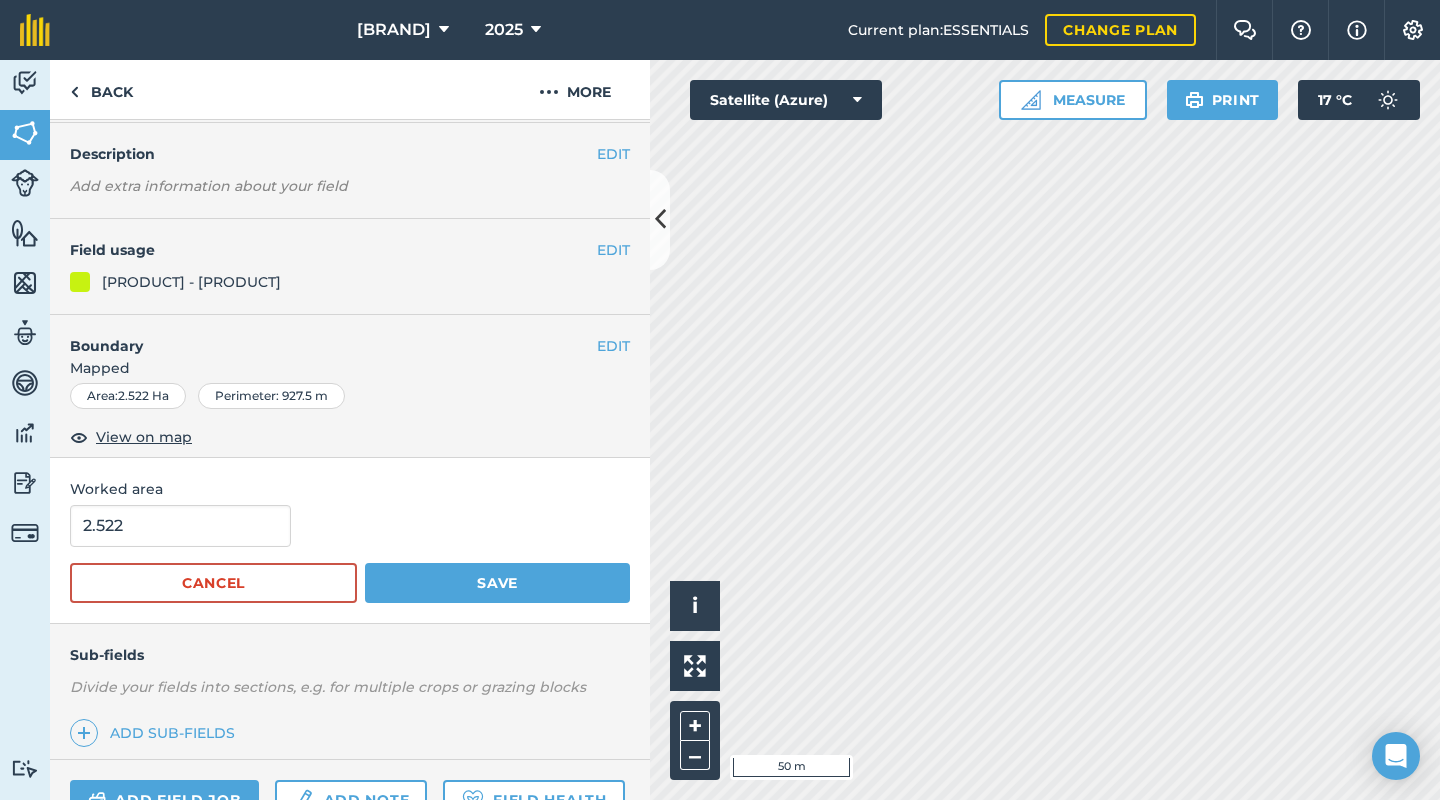 click on "EDIT" at bounding box center (613, 346) 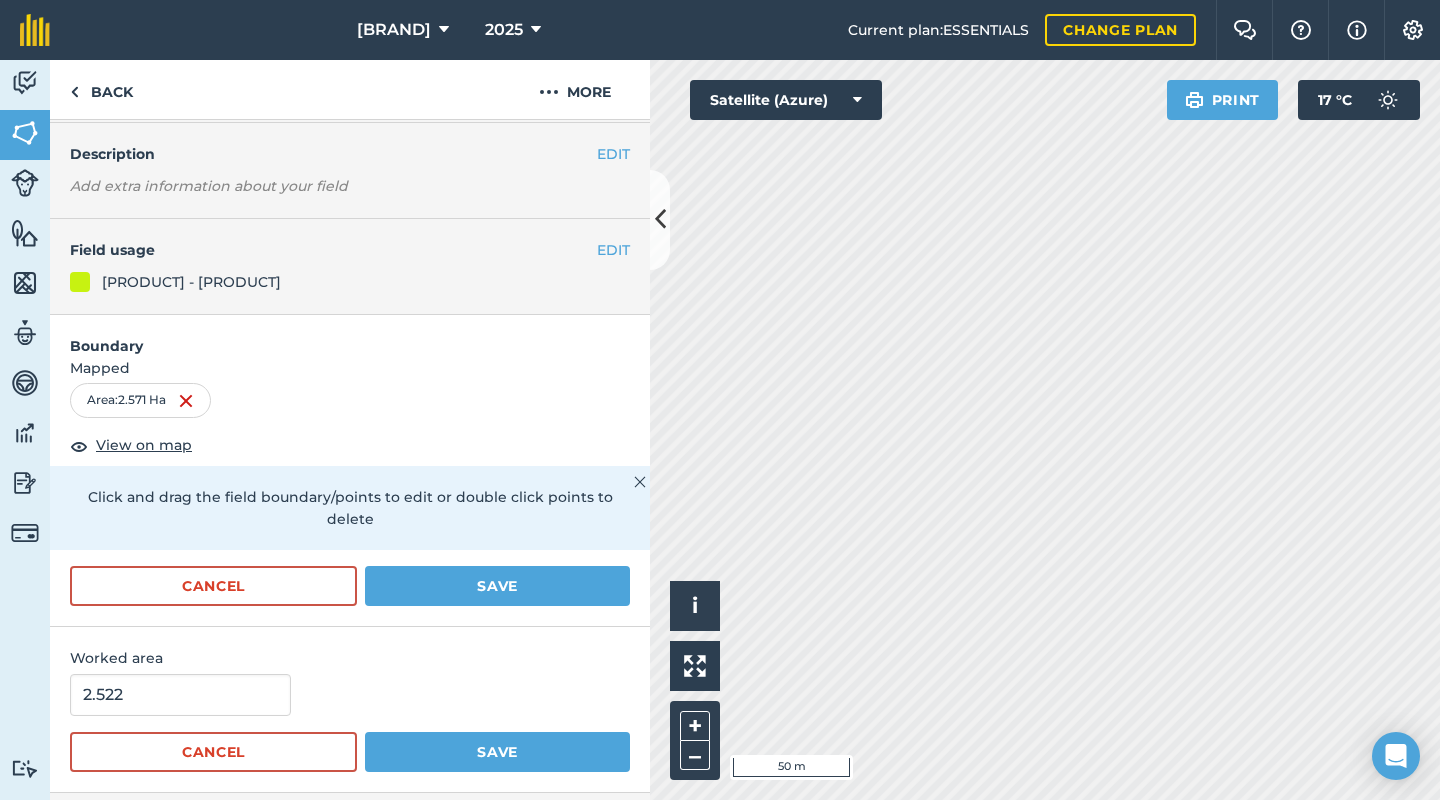 click on "Save" at bounding box center [497, 586] 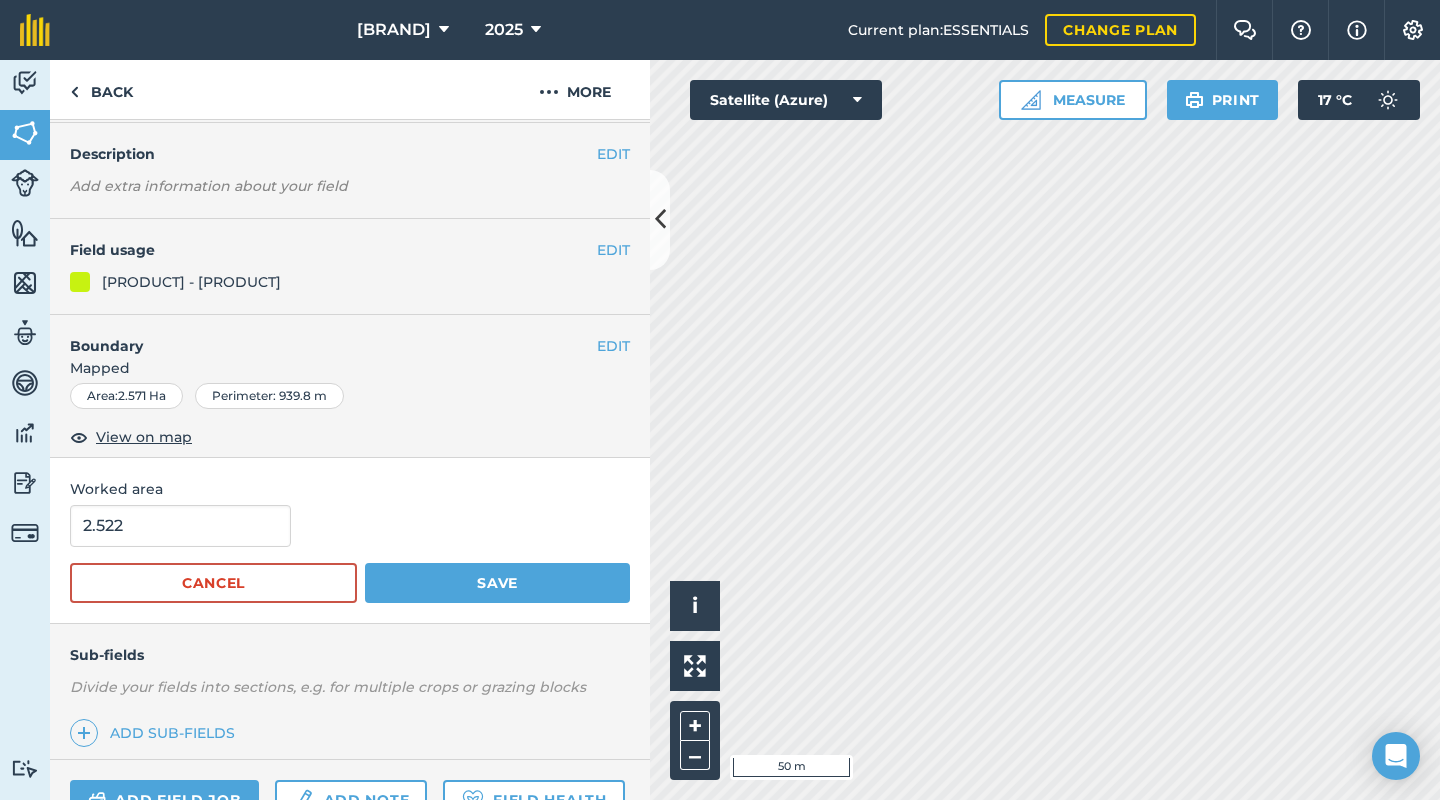 click on "Save" at bounding box center [497, 583] 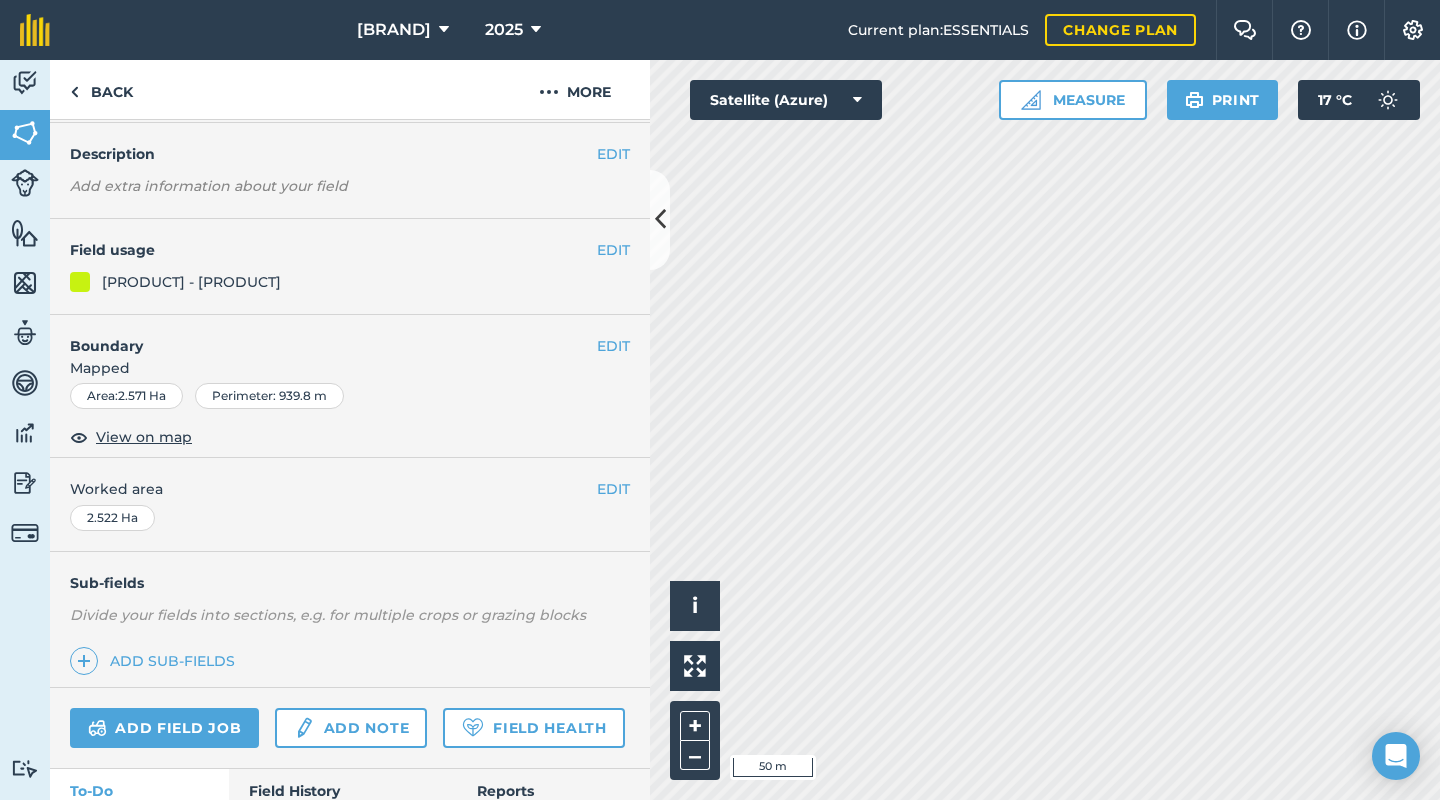 click on "EDIT" at bounding box center (613, 346) 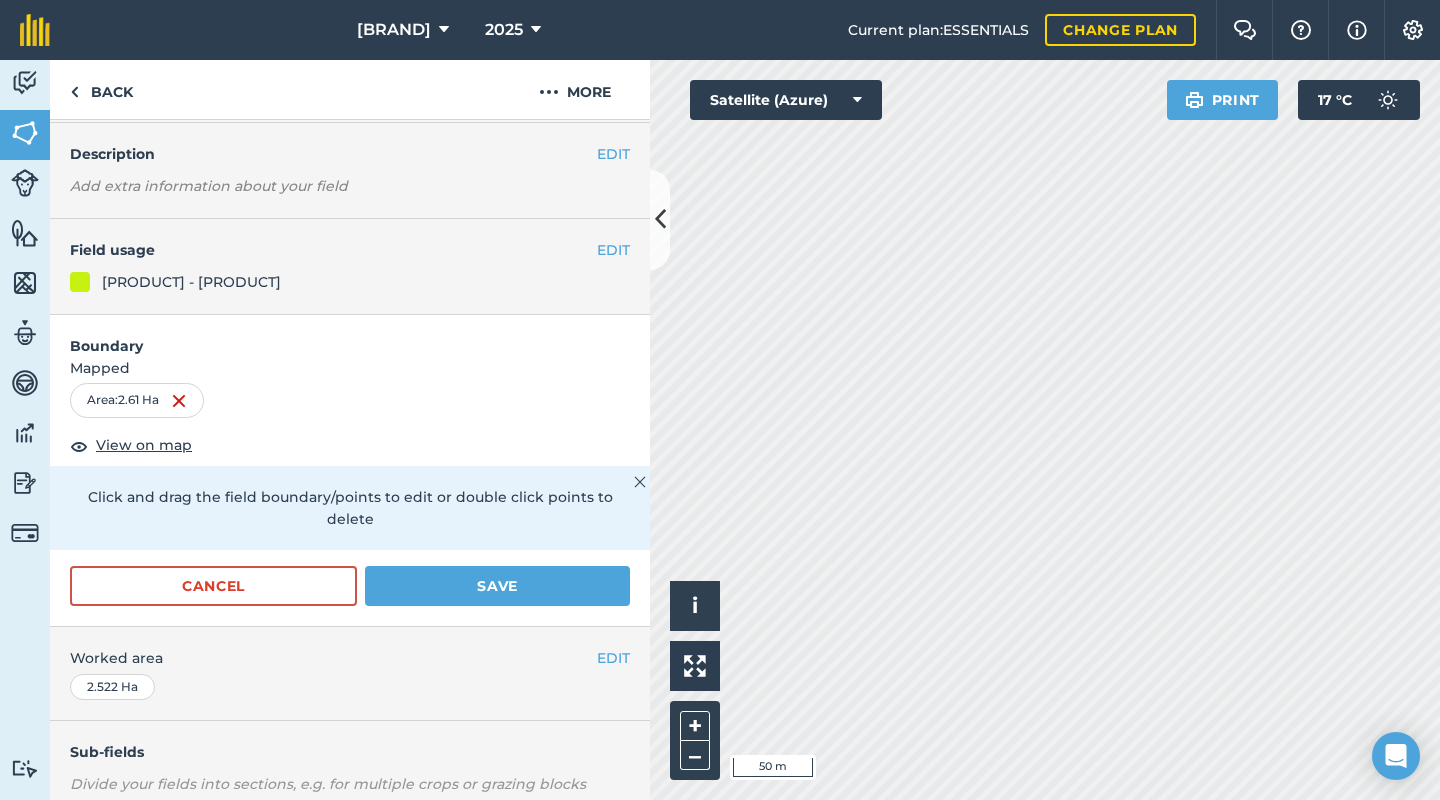 click on "Save" at bounding box center (497, 586) 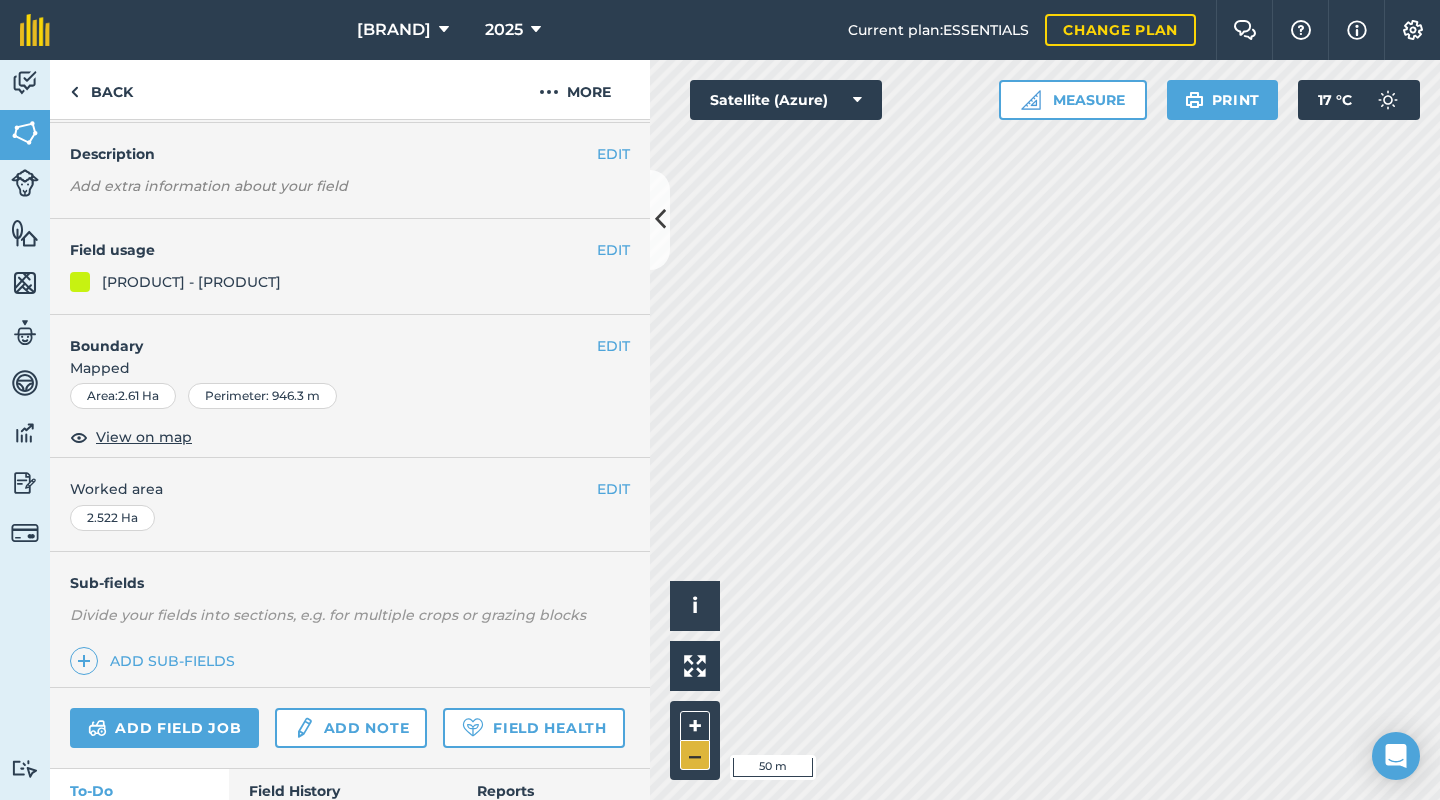 click on "–" at bounding box center (695, 755) 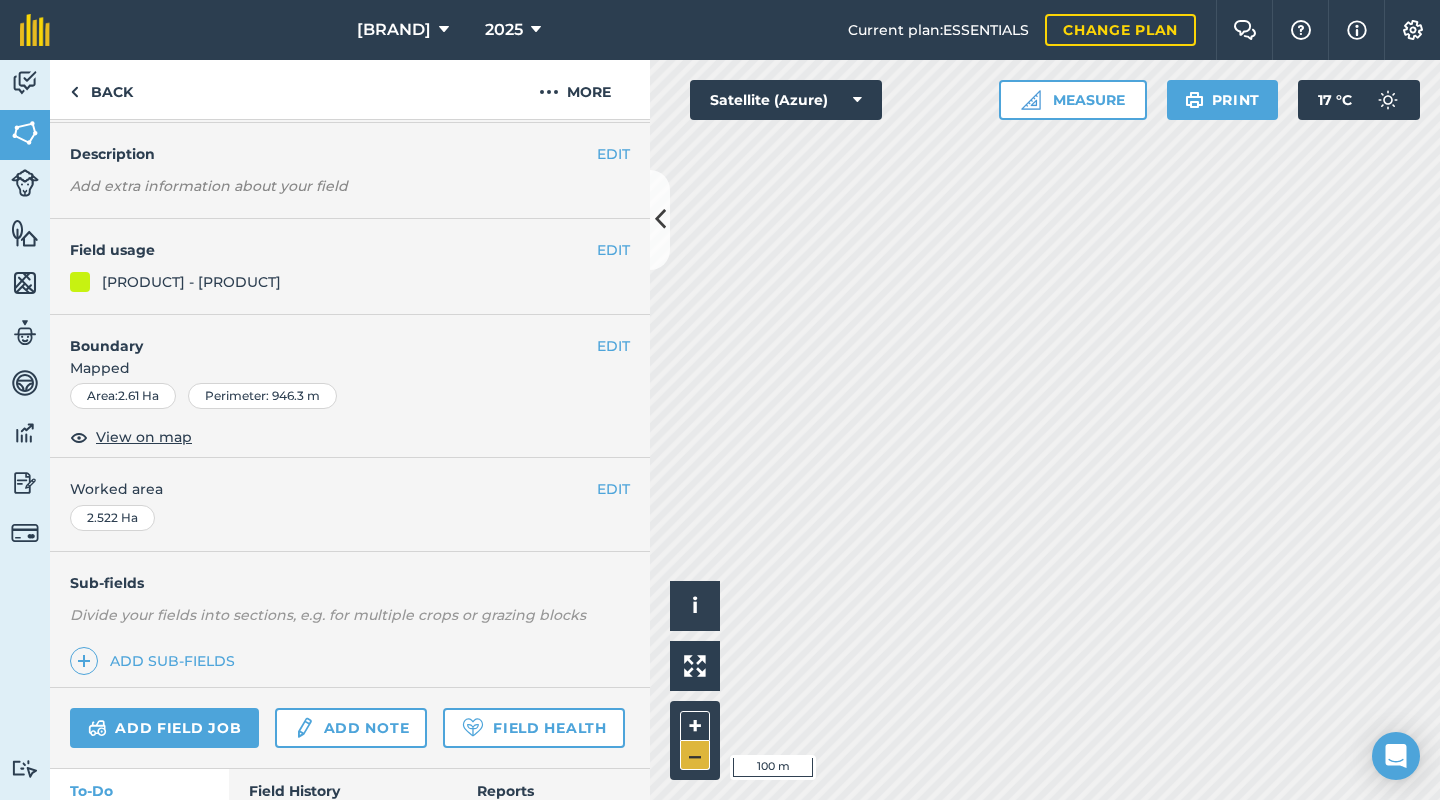 click on "–" at bounding box center (695, 755) 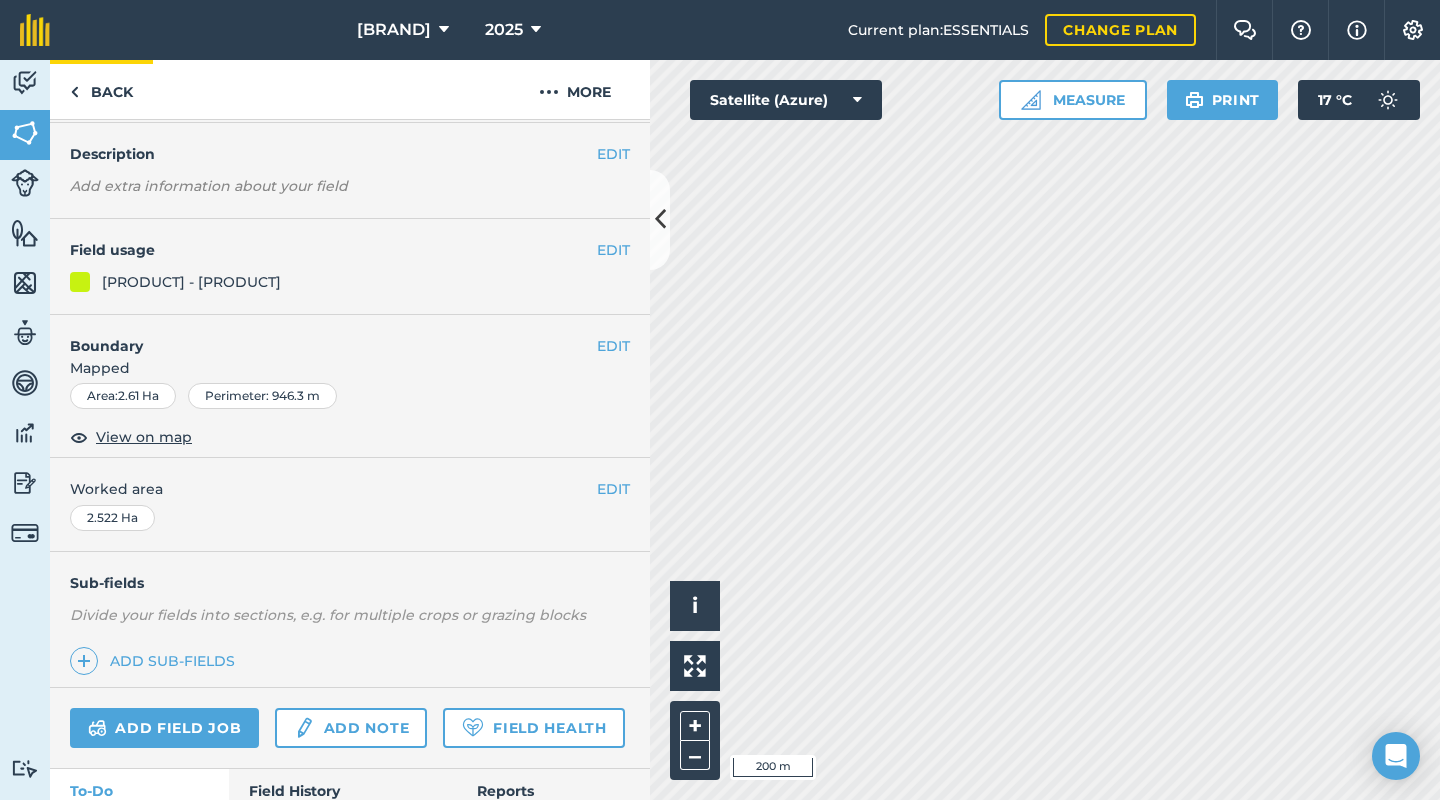 click on "Back" at bounding box center (101, 89) 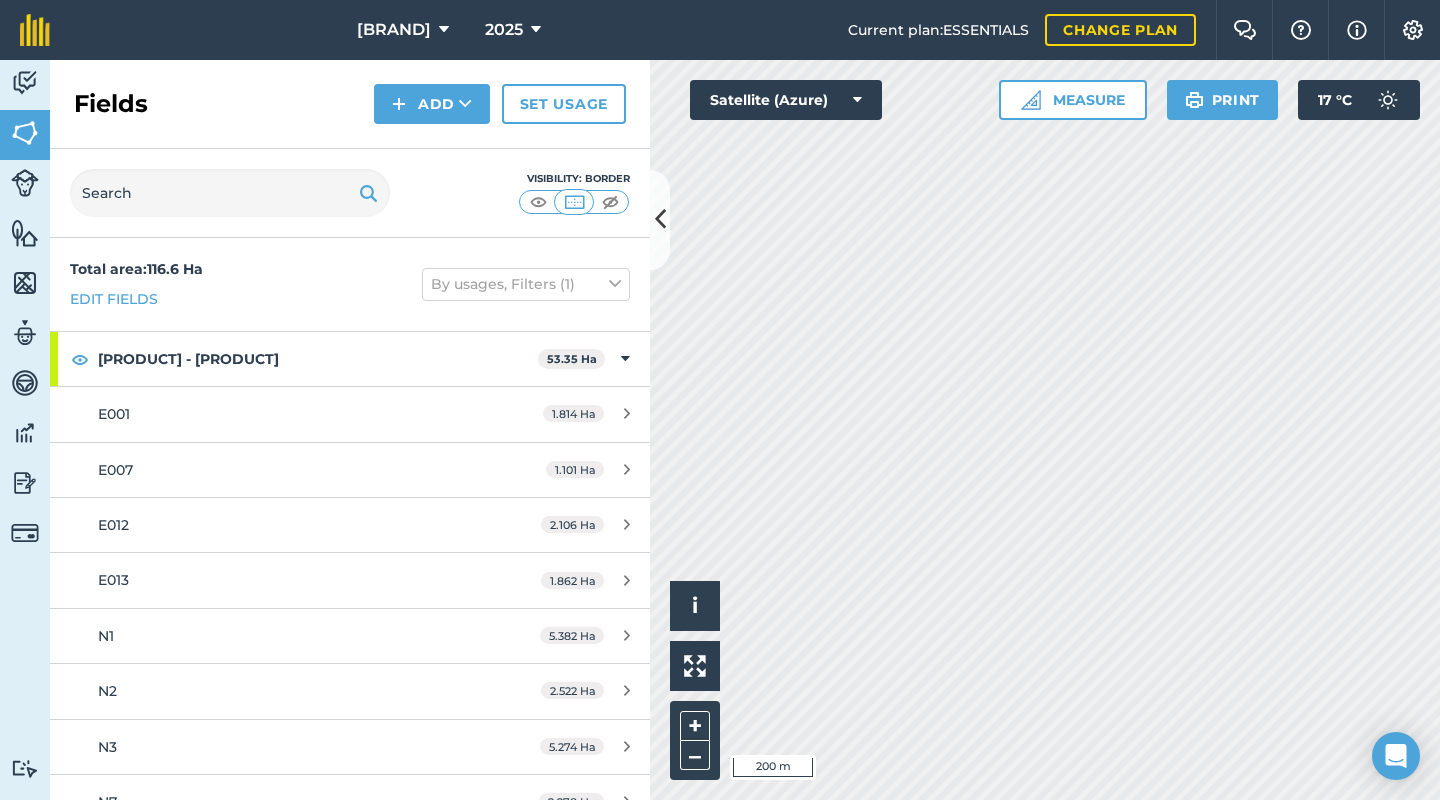 click at bounding box center [660, 219] 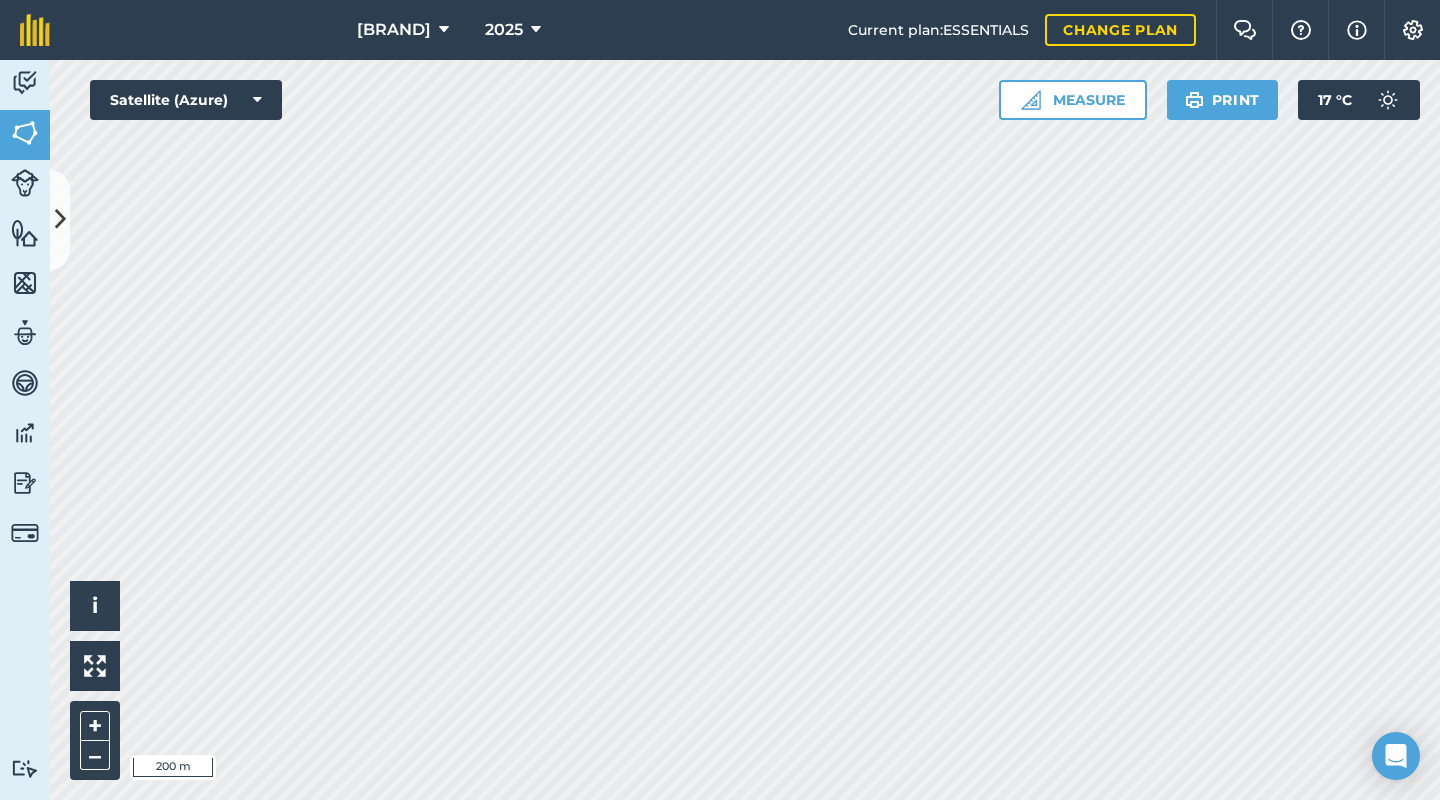 click at bounding box center [25, 183] 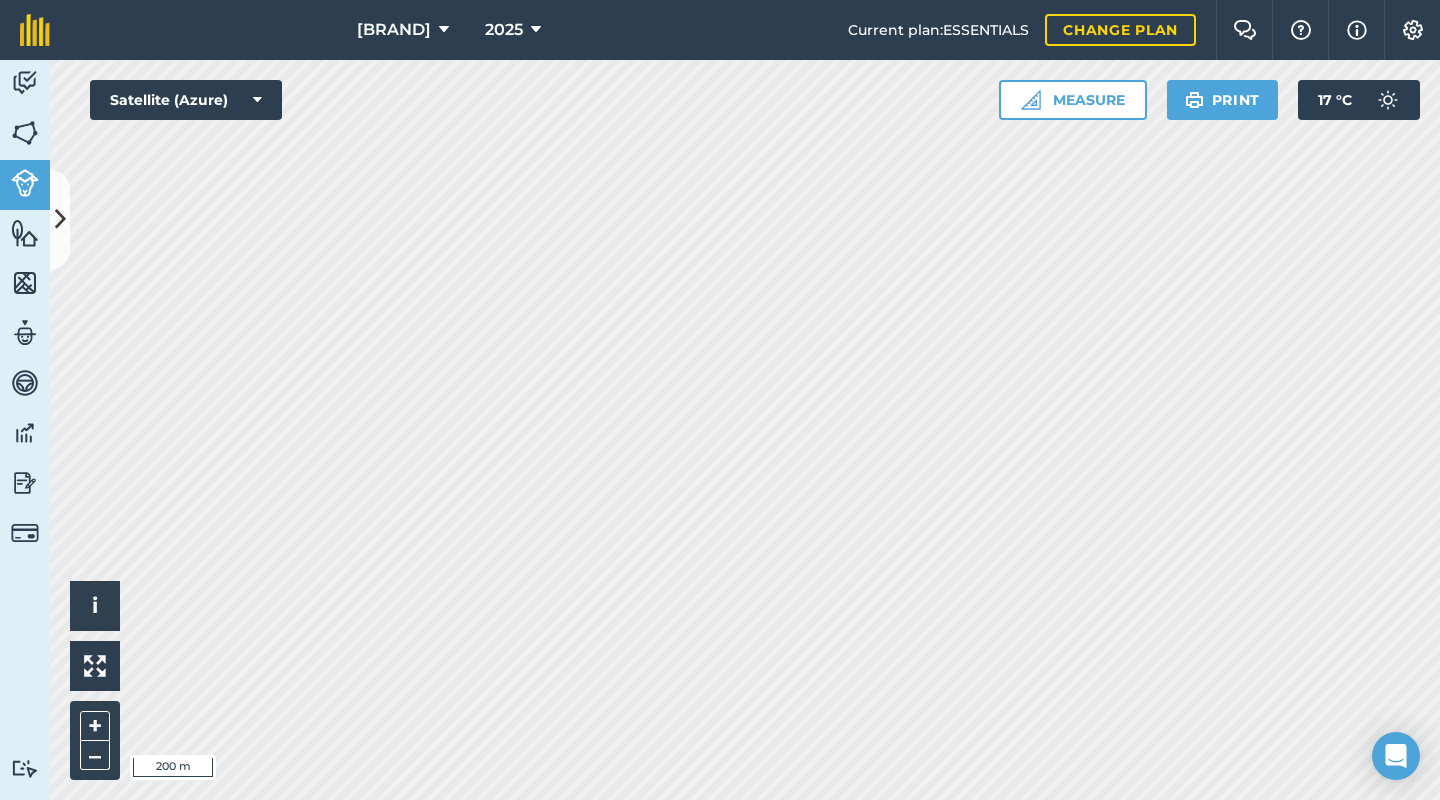 click at bounding box center [25, 233] 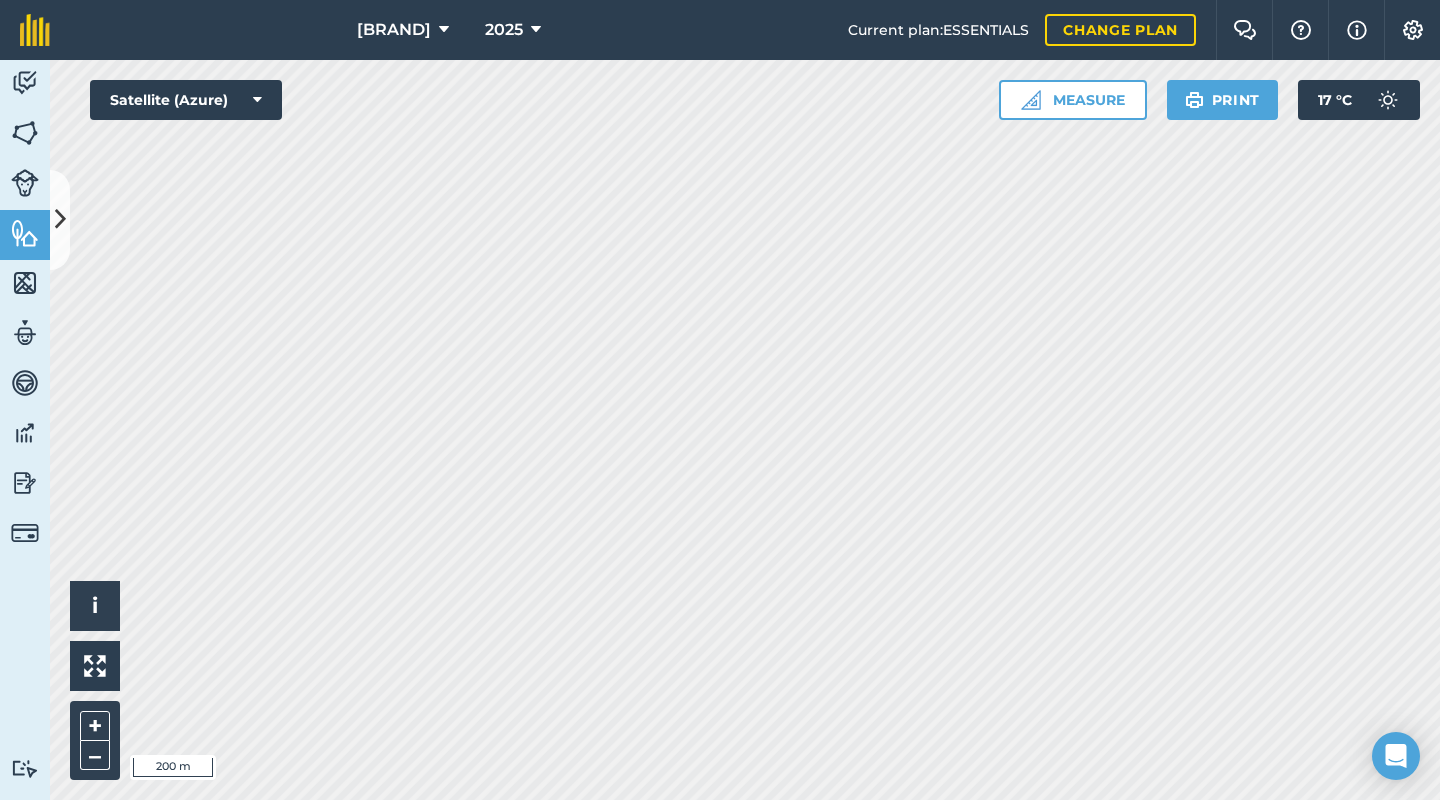 click at bounding box center [25, 283] 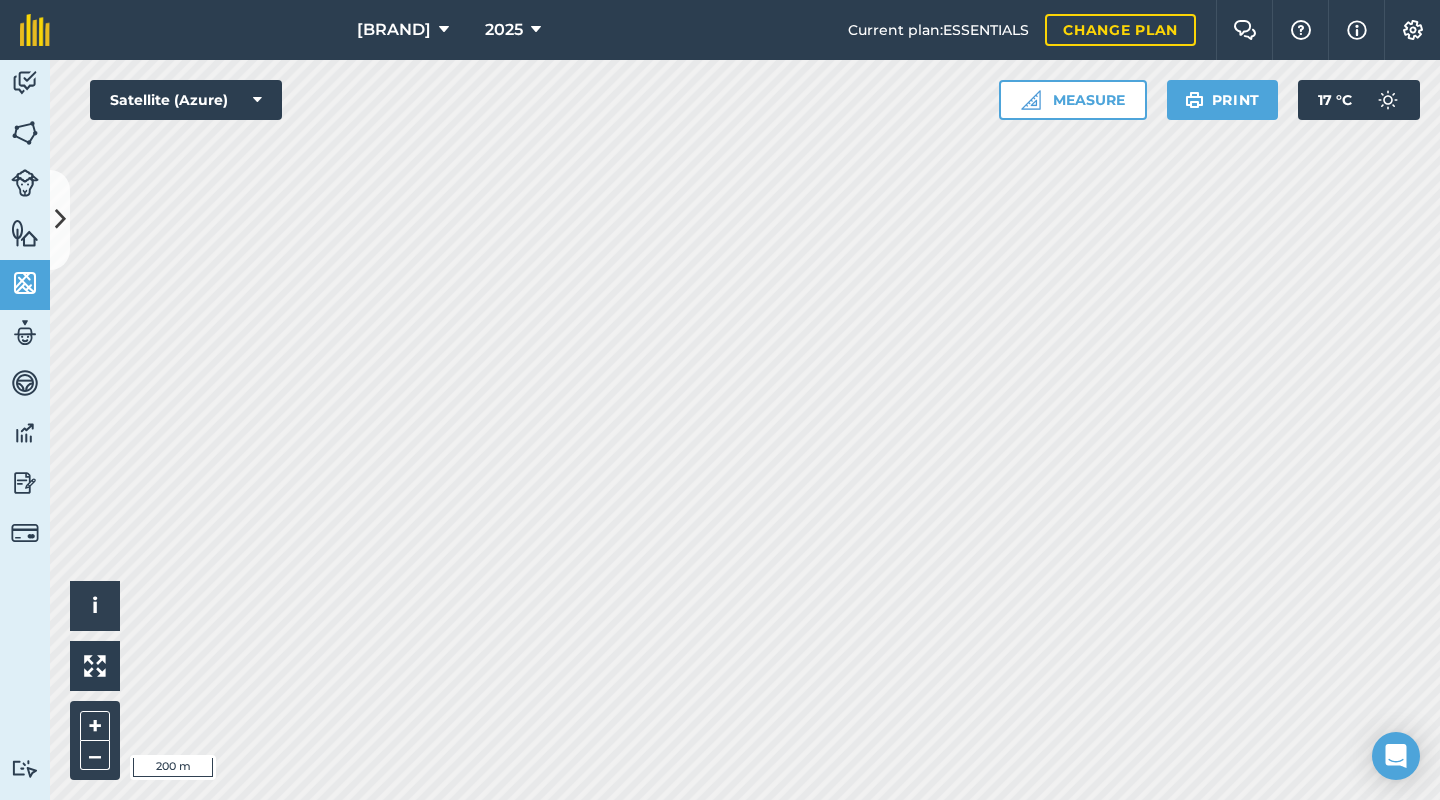 click at bounding box center [25, 333] 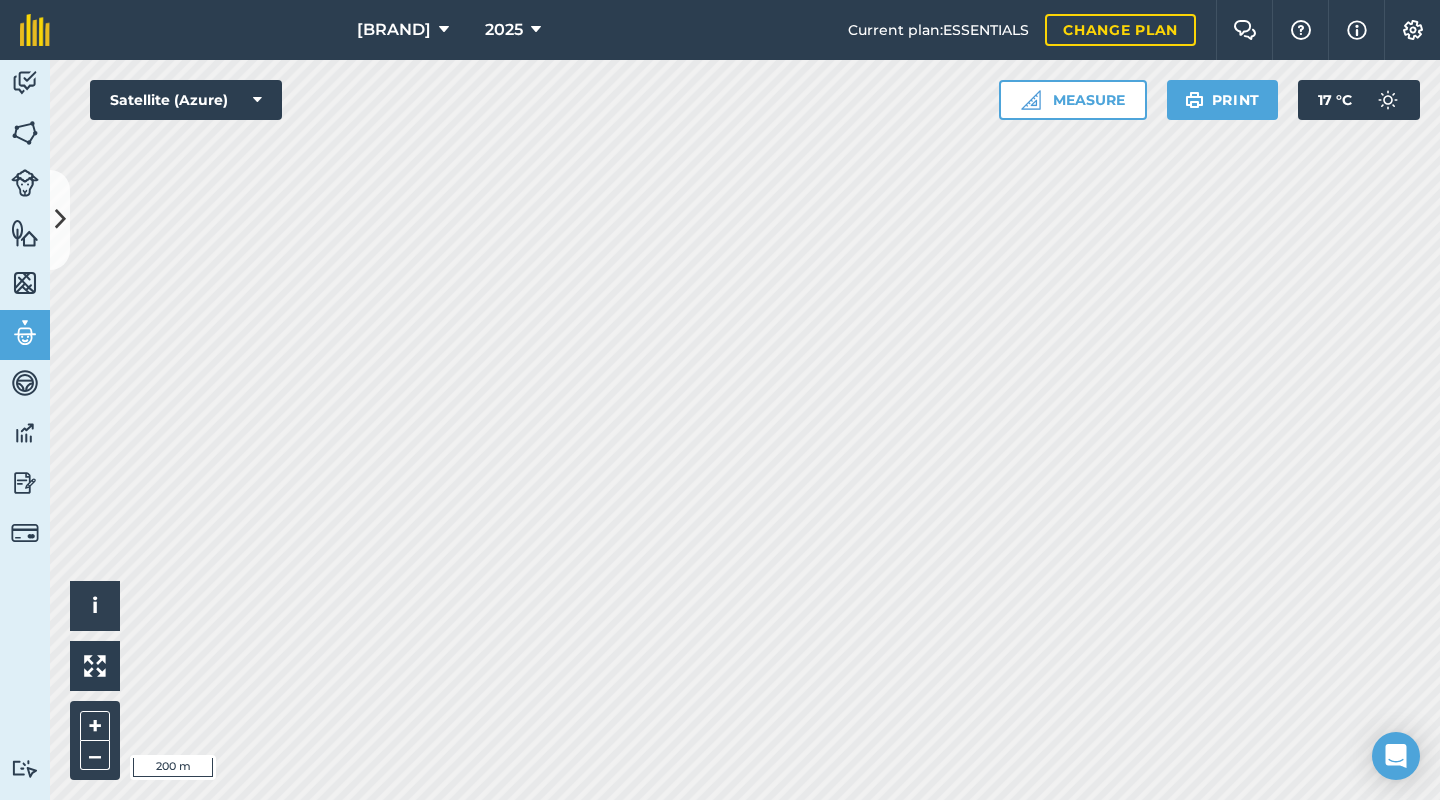 click at bounding box center [25, 383] 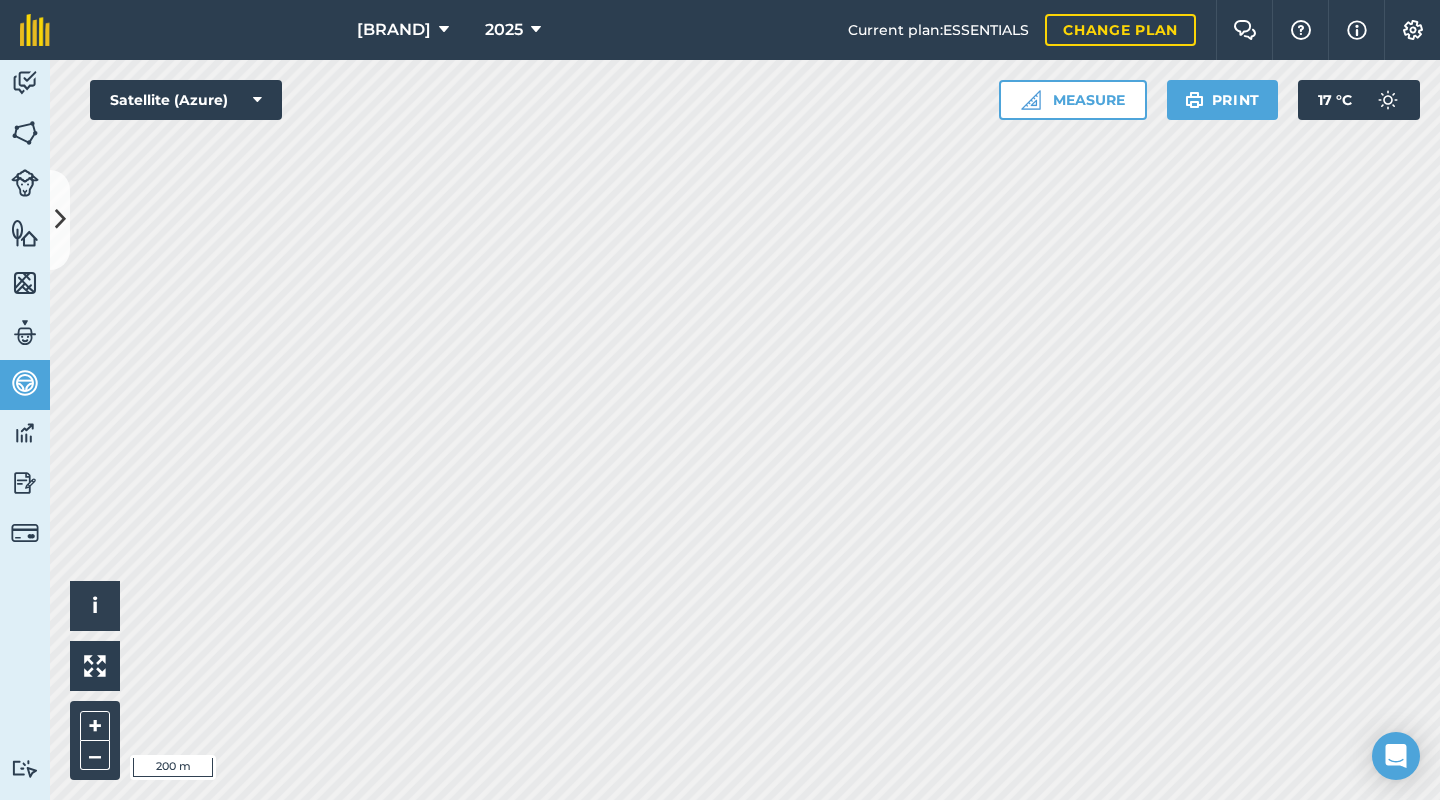 click at bounding box center [25, 483] 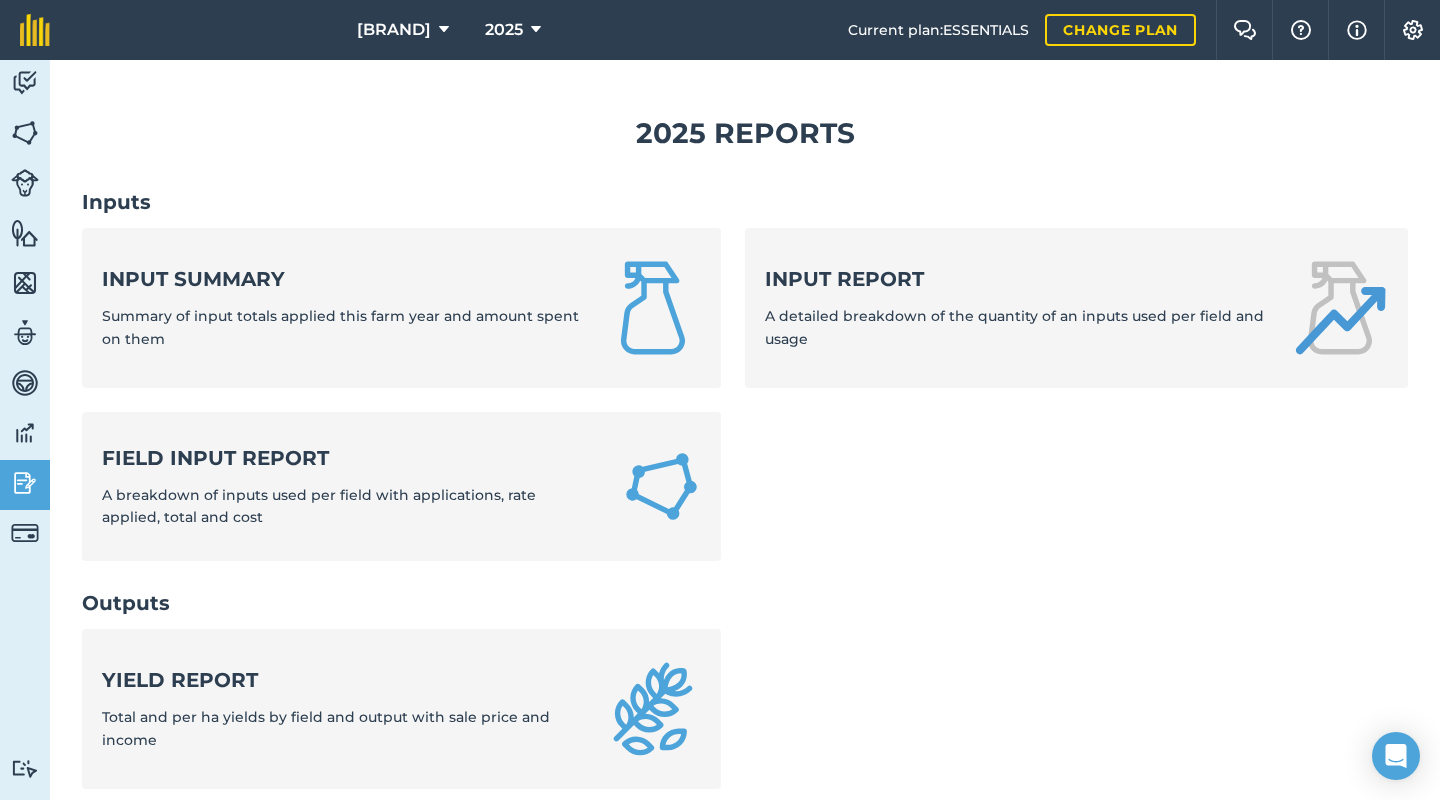 click at bounding box center [25, 83] 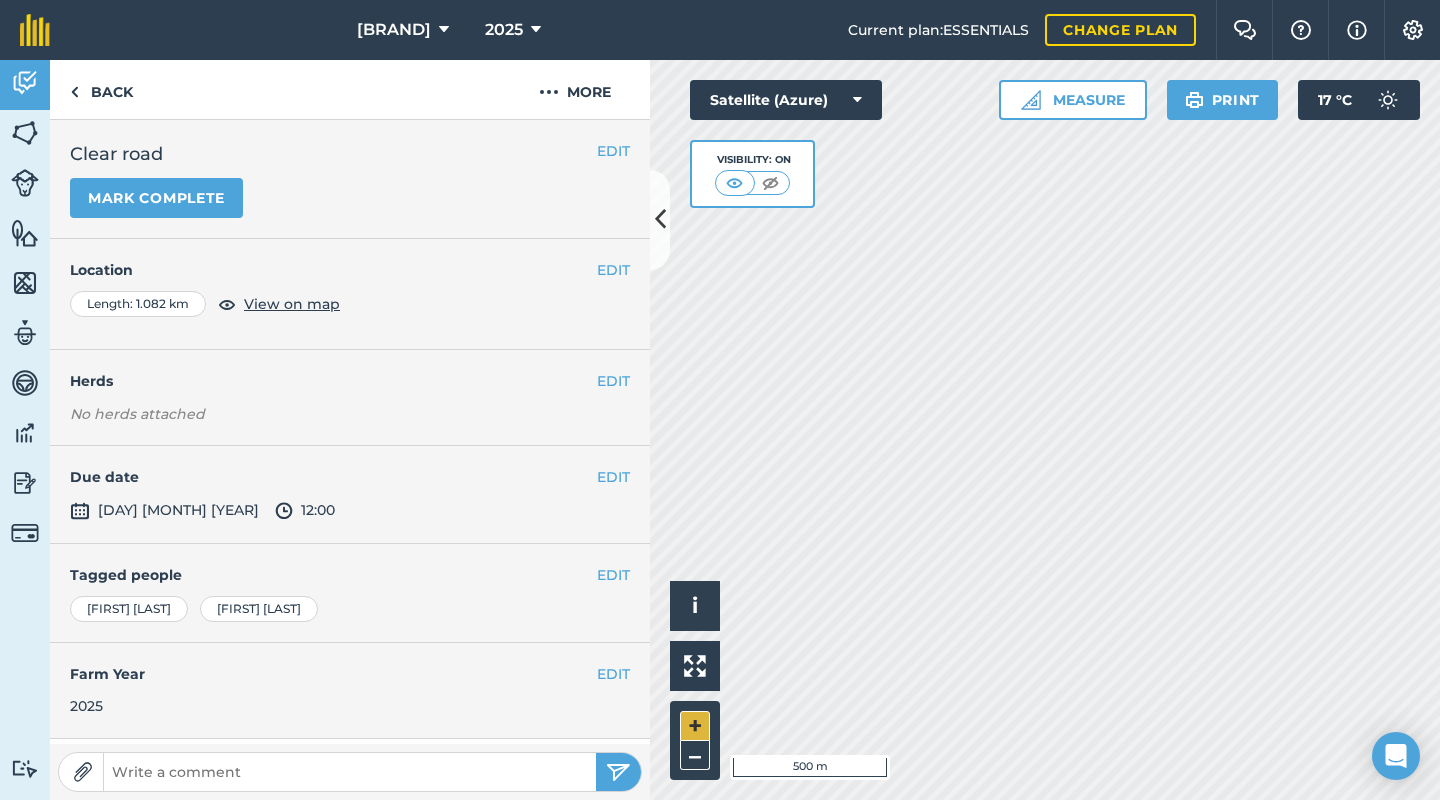click on "+" at bounding box center (695, 726) 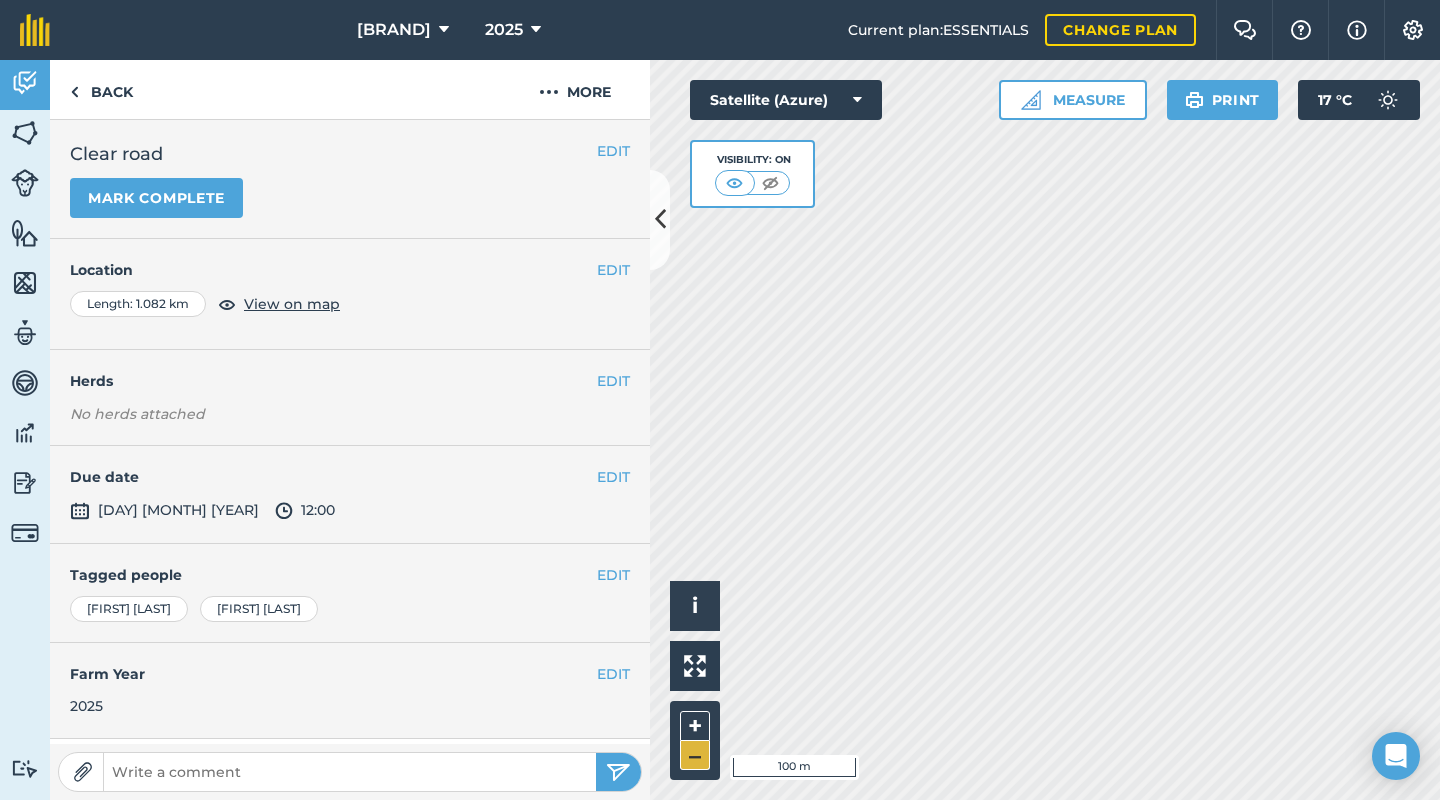 click on "–" at bounding box center (695, 755) 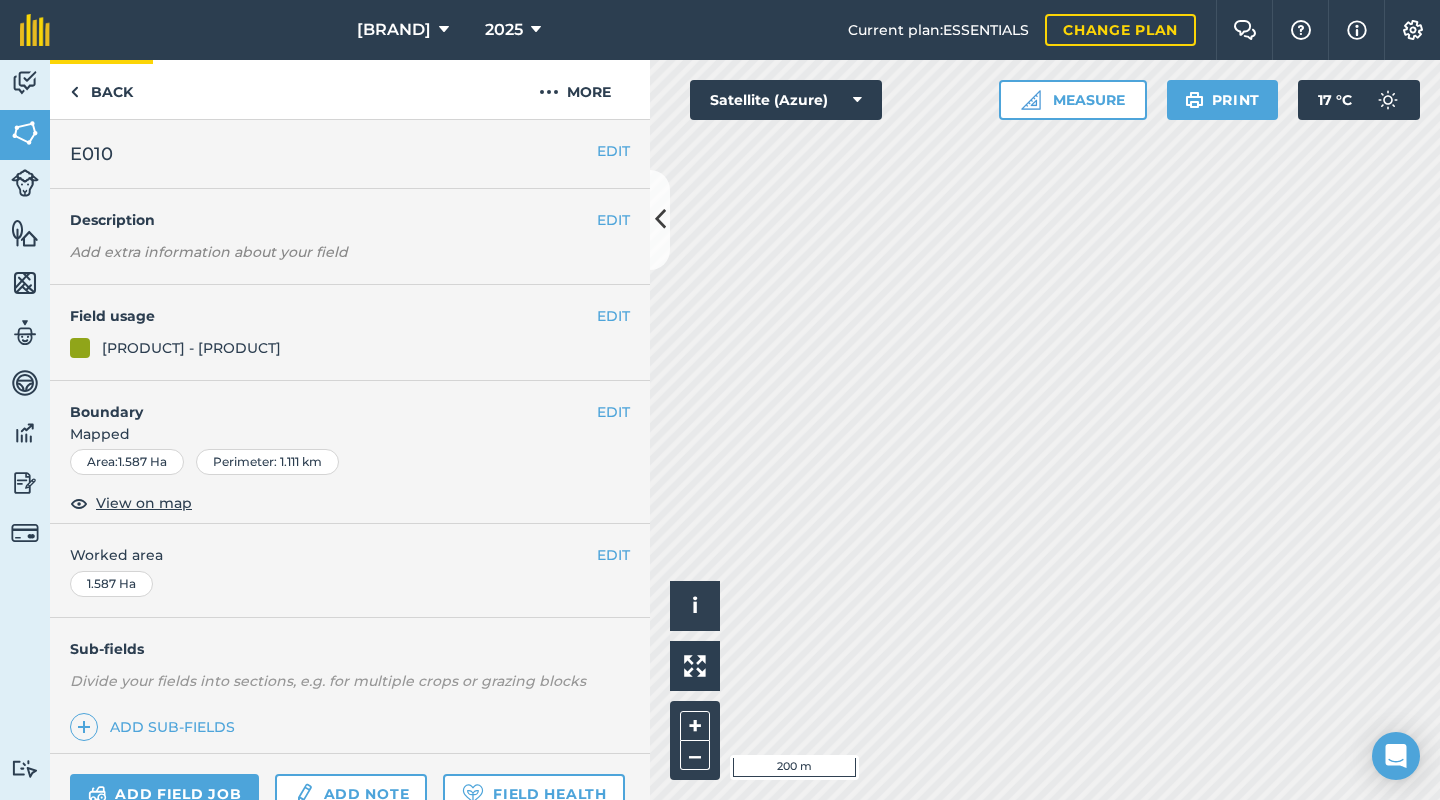 click on "Back" at bounding box center [101, 89] 